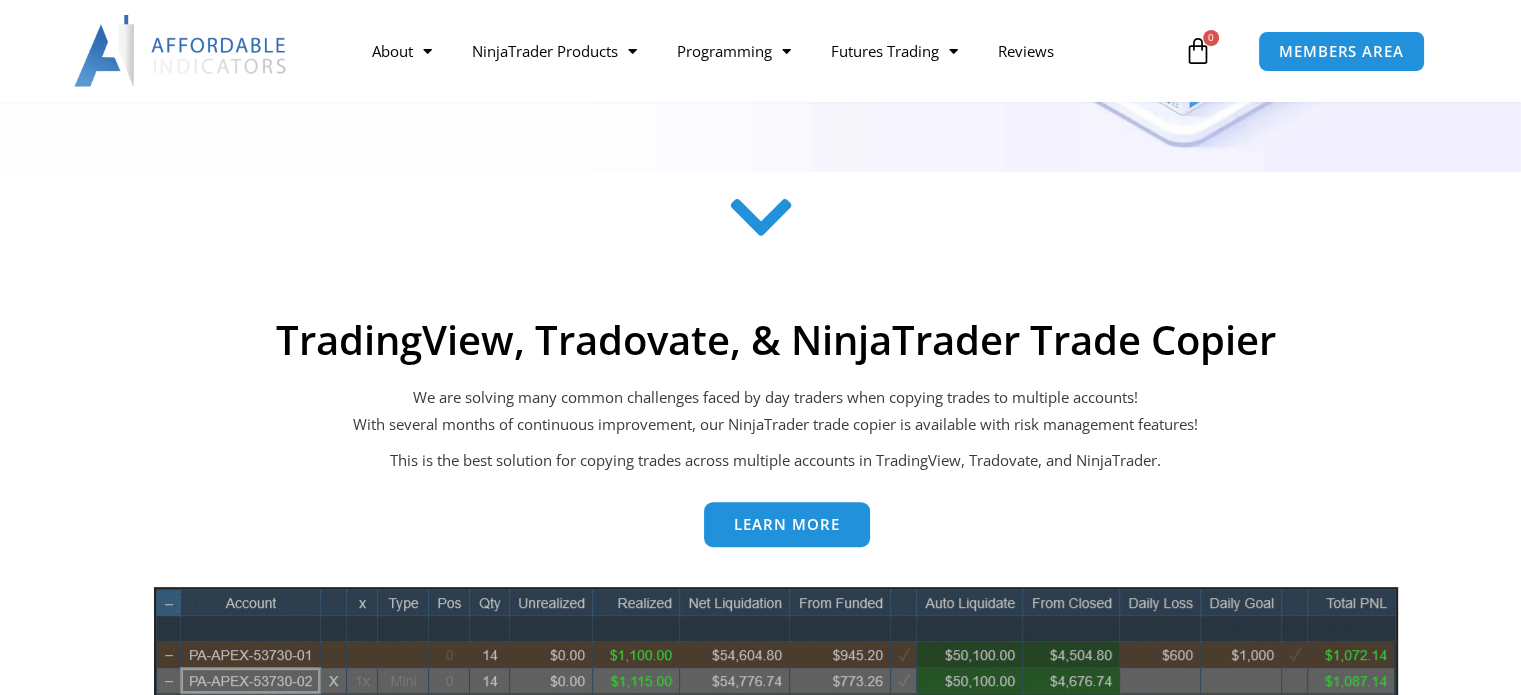 scroll, scrollTop: 600, scrollLeft: 0, axis: vertical 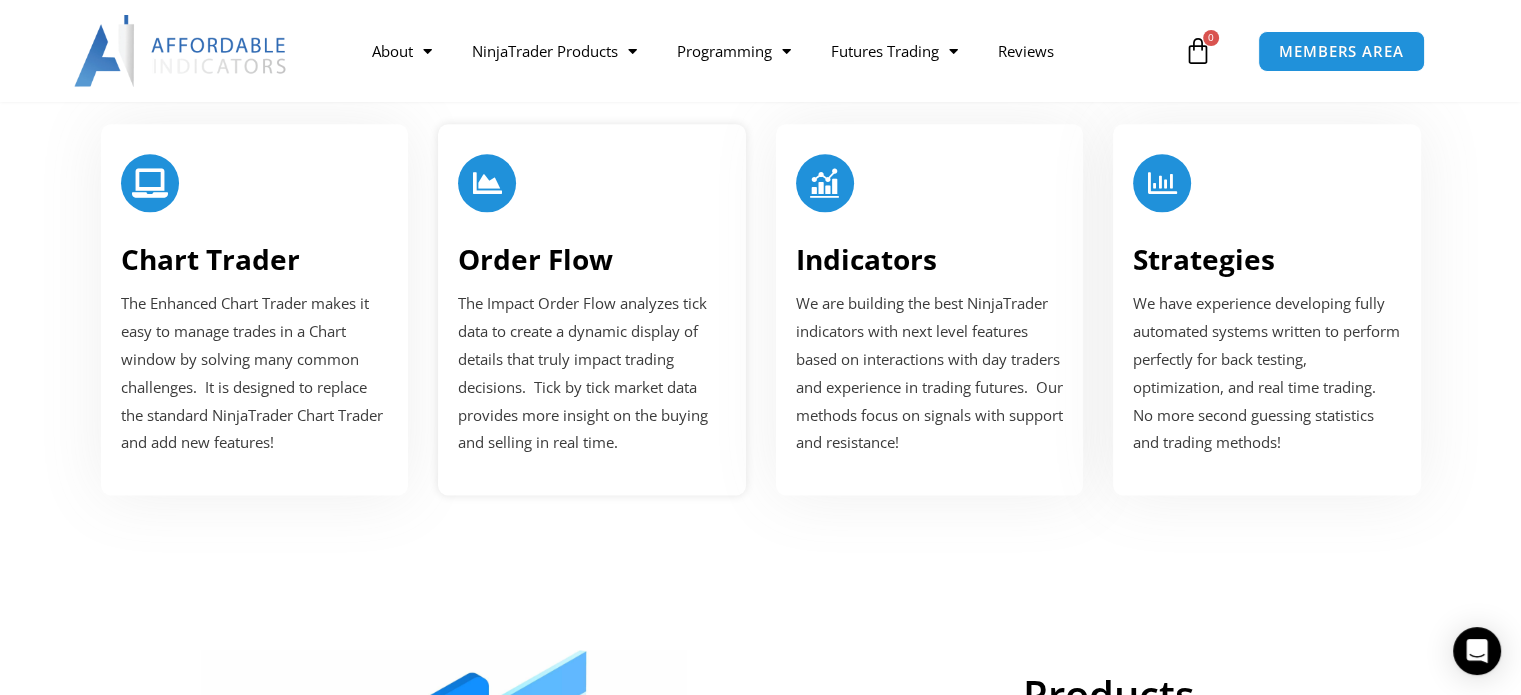 click on "Order Flow" at bounding box center [535, 259] 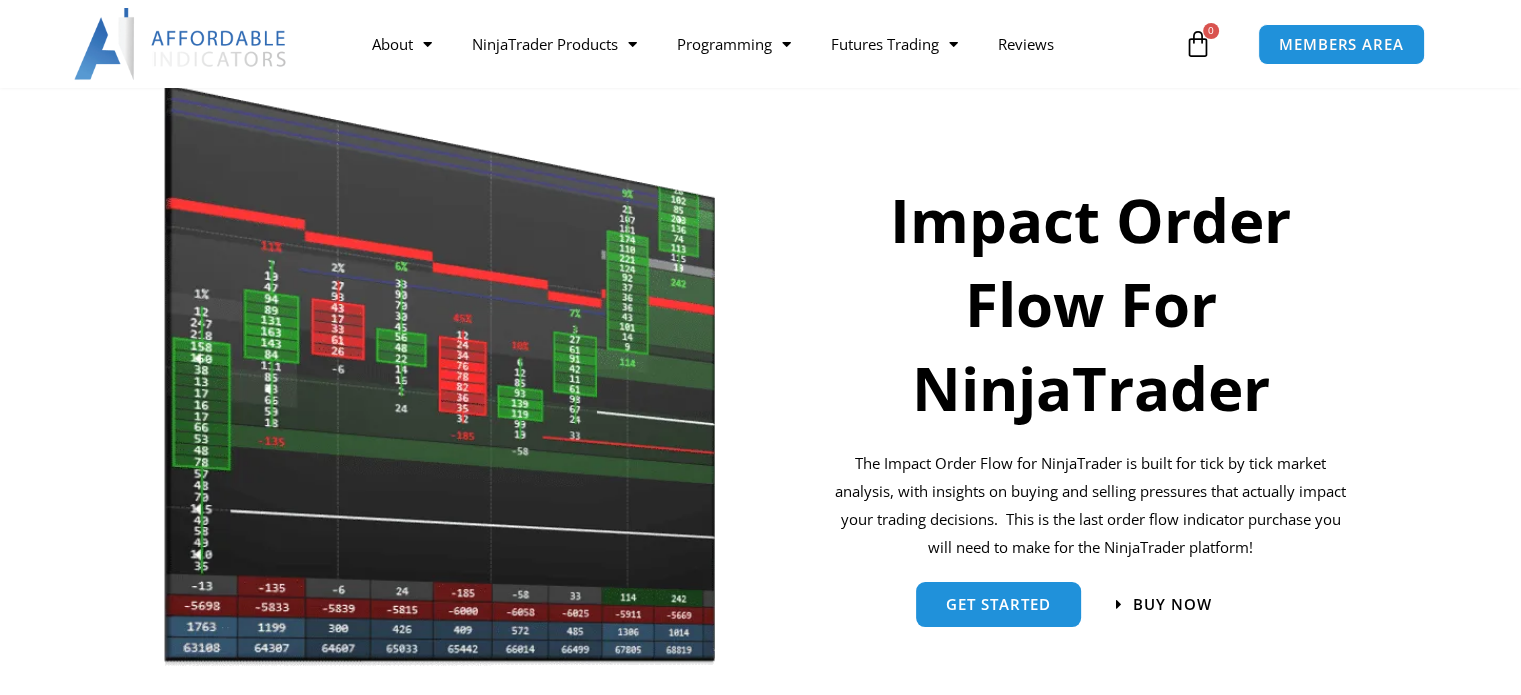 scroll, scrollTop: 0, scrollLeft: 0, axis: both 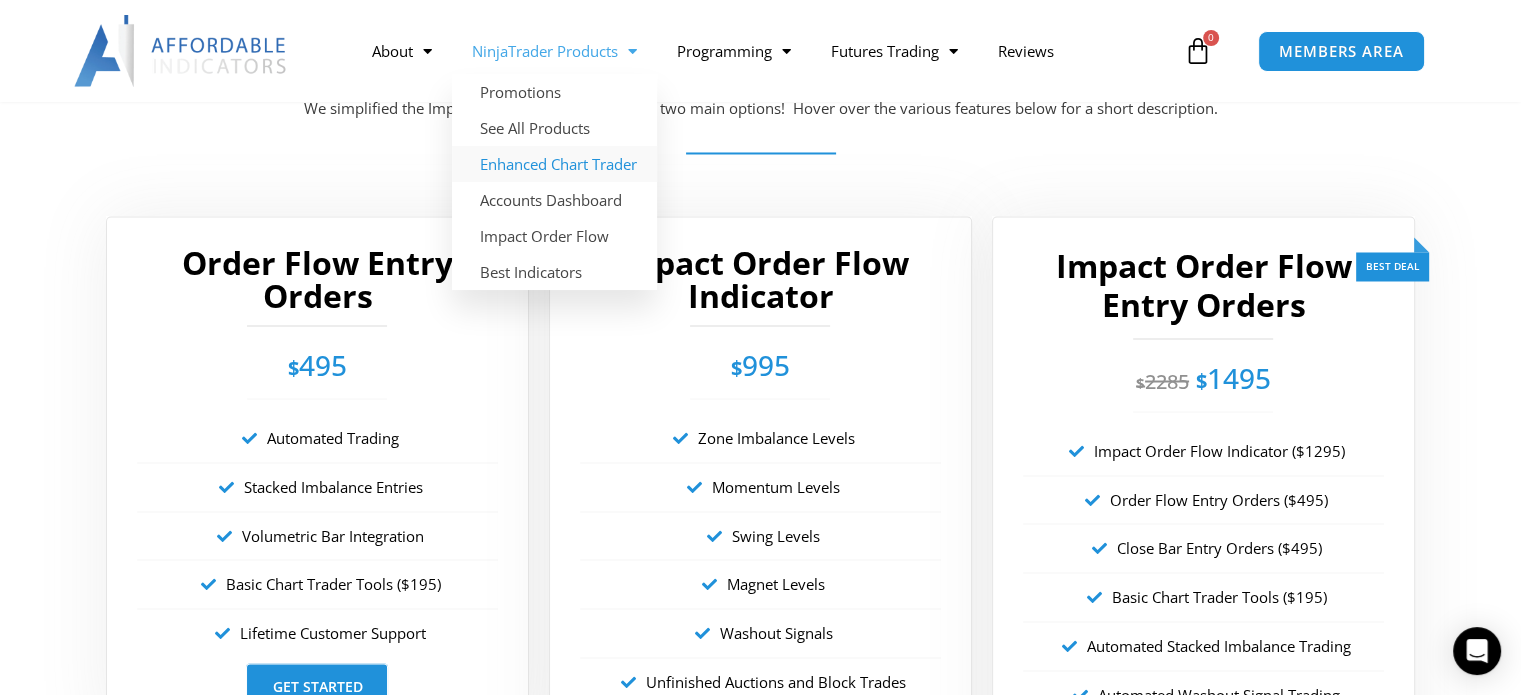 click on "Enhanced Chart Trader" 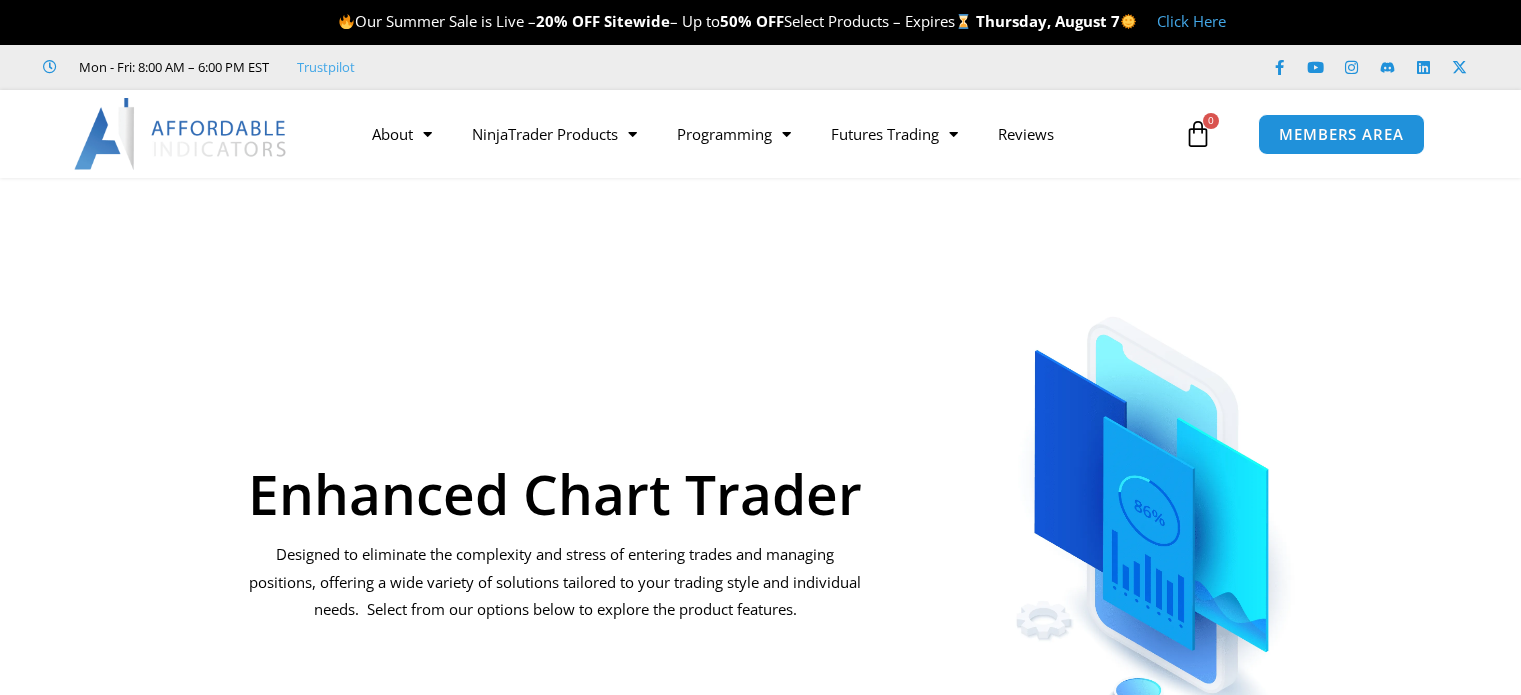scroll, scrollTop: 0, scrollLeft: 0, axis: both 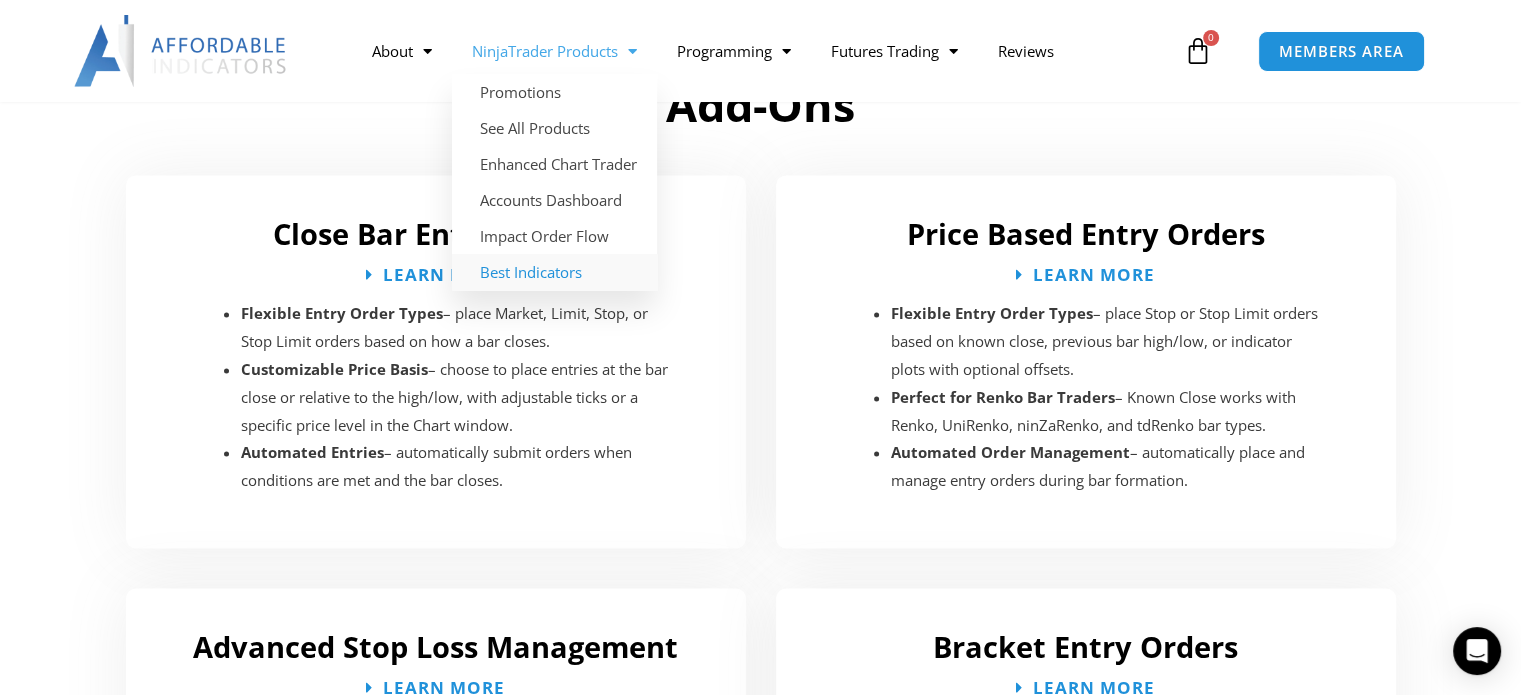 click on "Best Indicators" 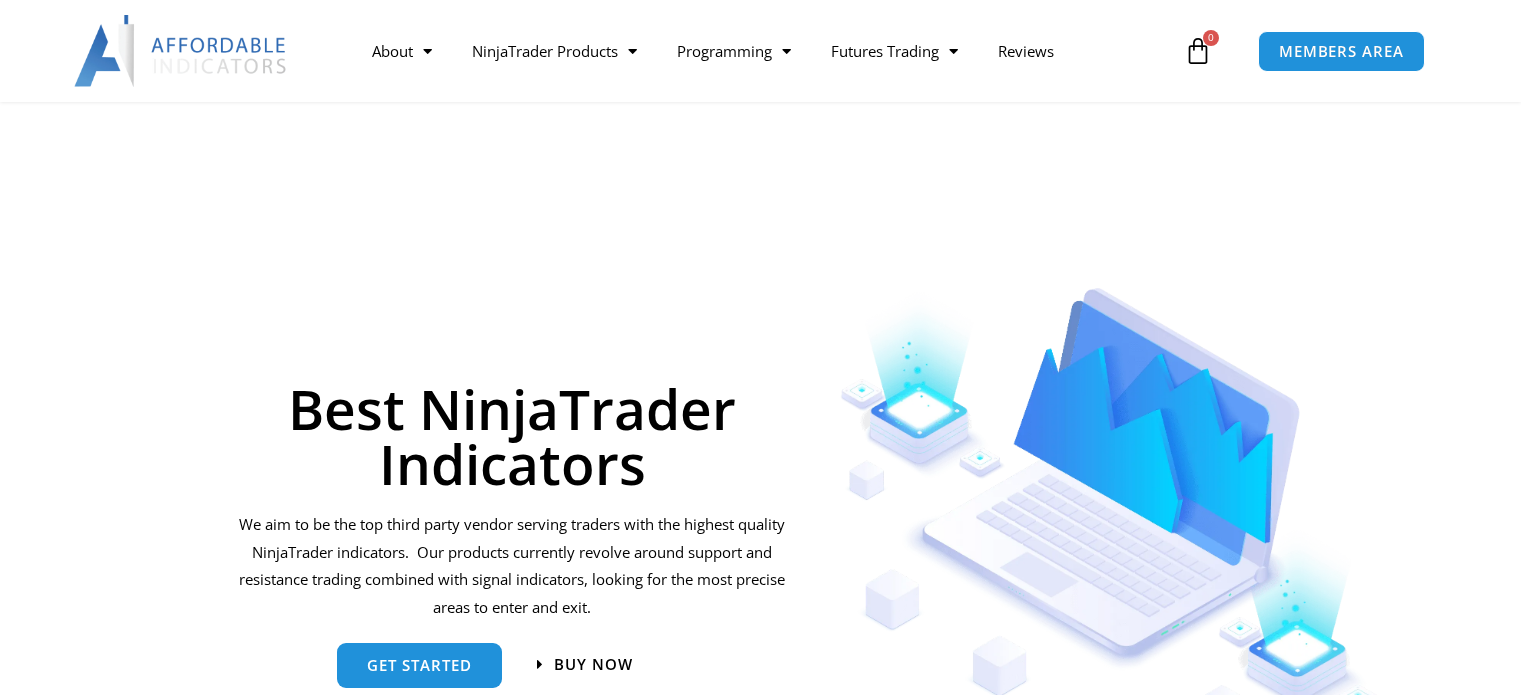 scroll, scrollTop: 400, scrollLeft: 0, axis: vertical 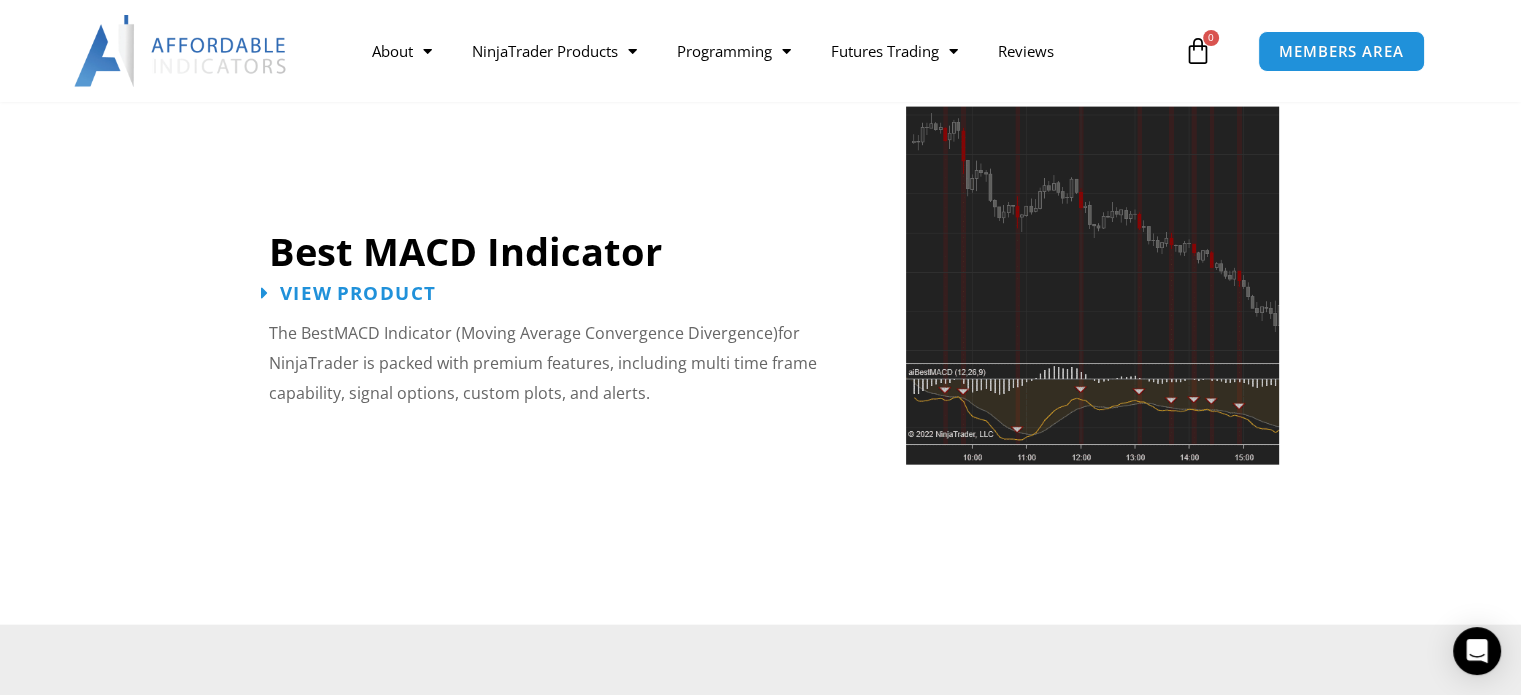 click on "View Product" at bounding box center (358, 294) 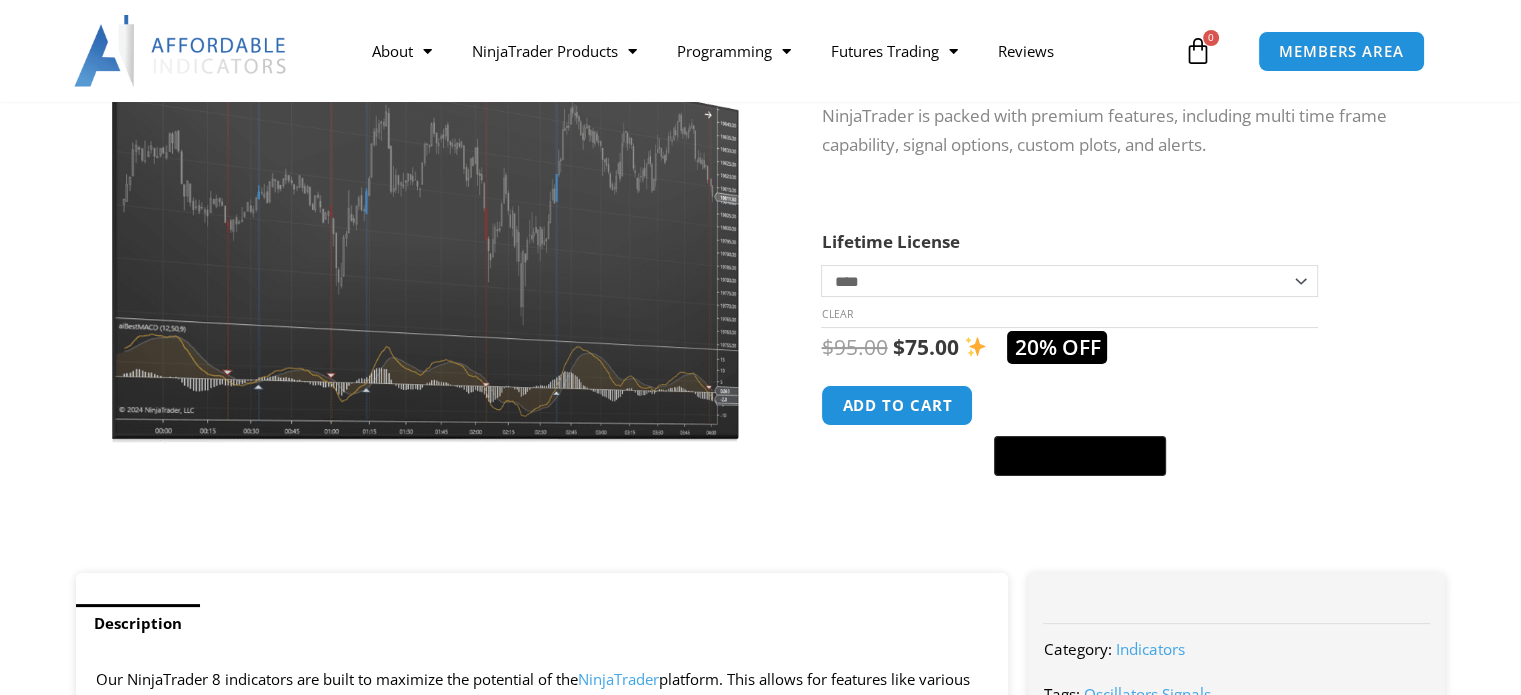 scroll, scrollTop: 300, scrollLeft: 0, axis: vertical 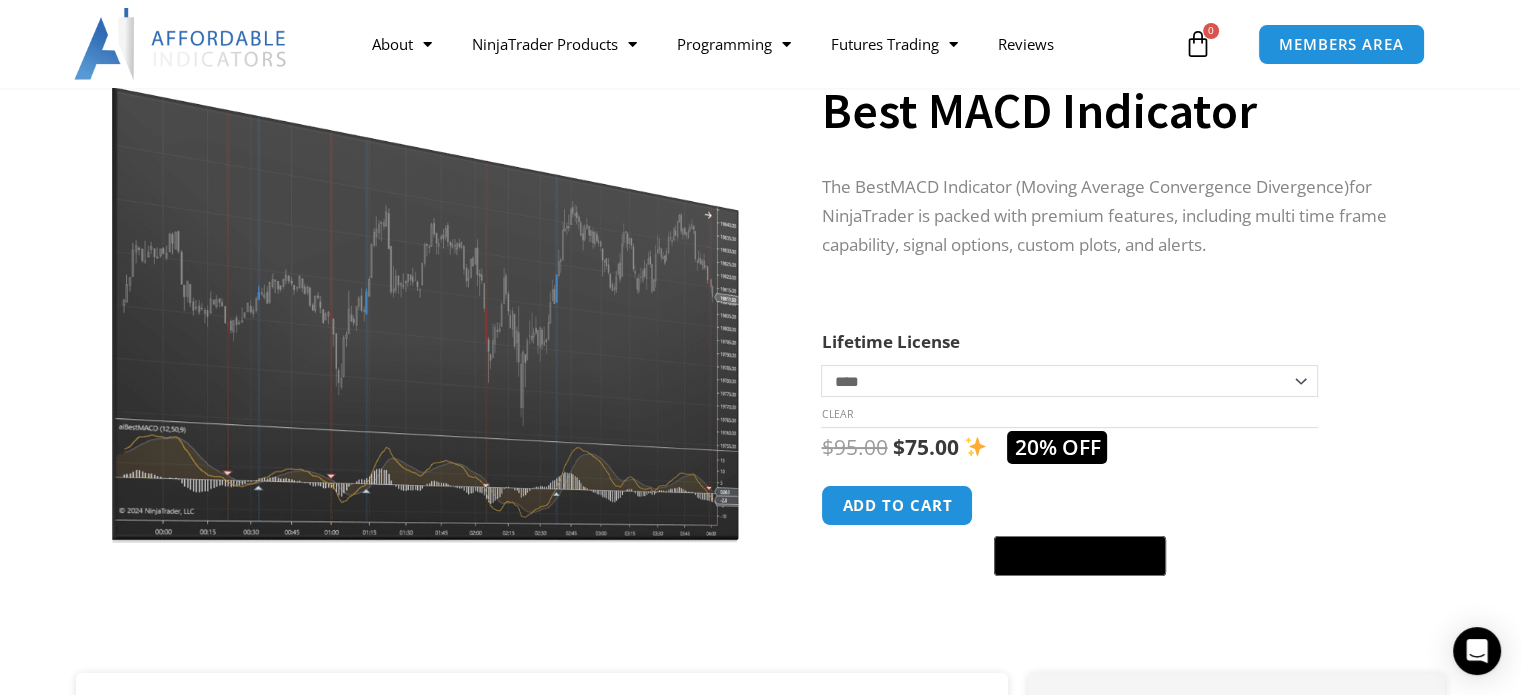 click at bounding box center [425, 285] 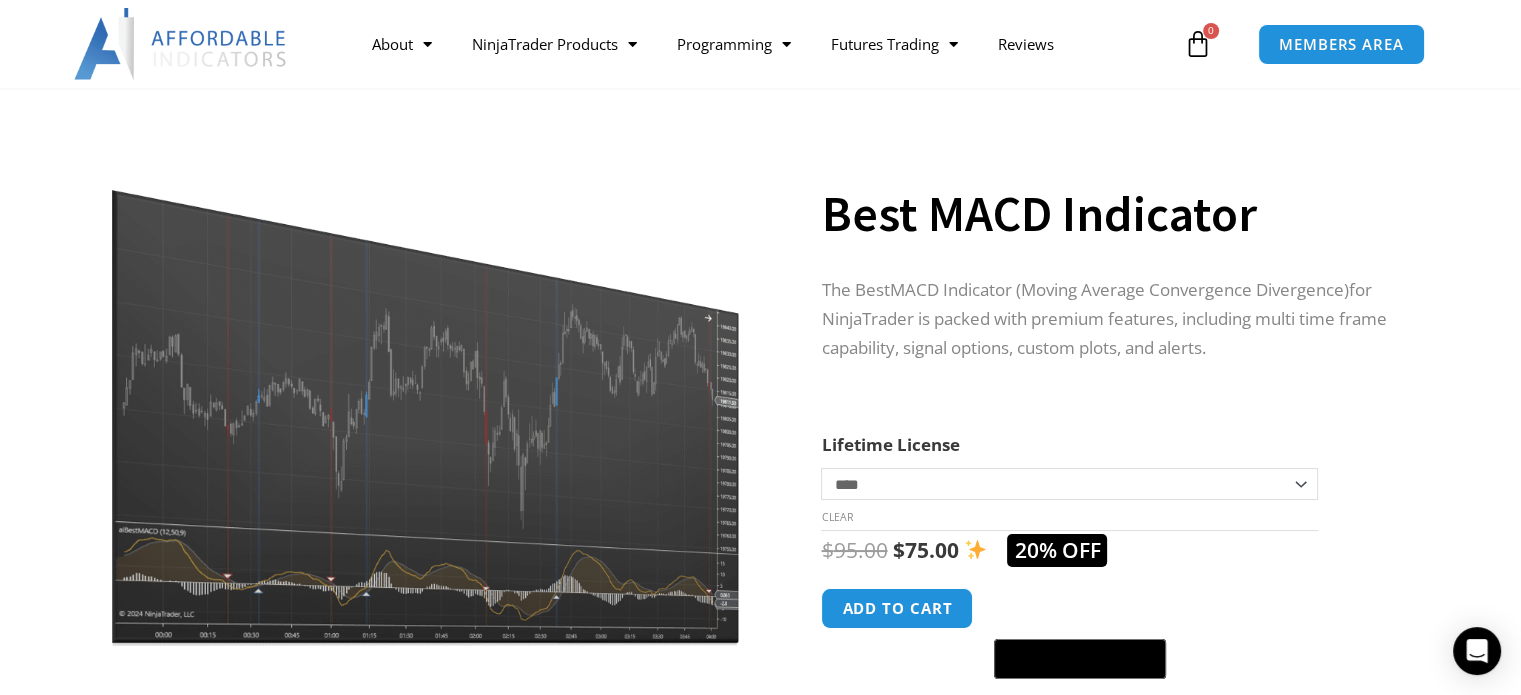 scroll, scrollTop: 200, scrollLeft: 0, axis: vertical 